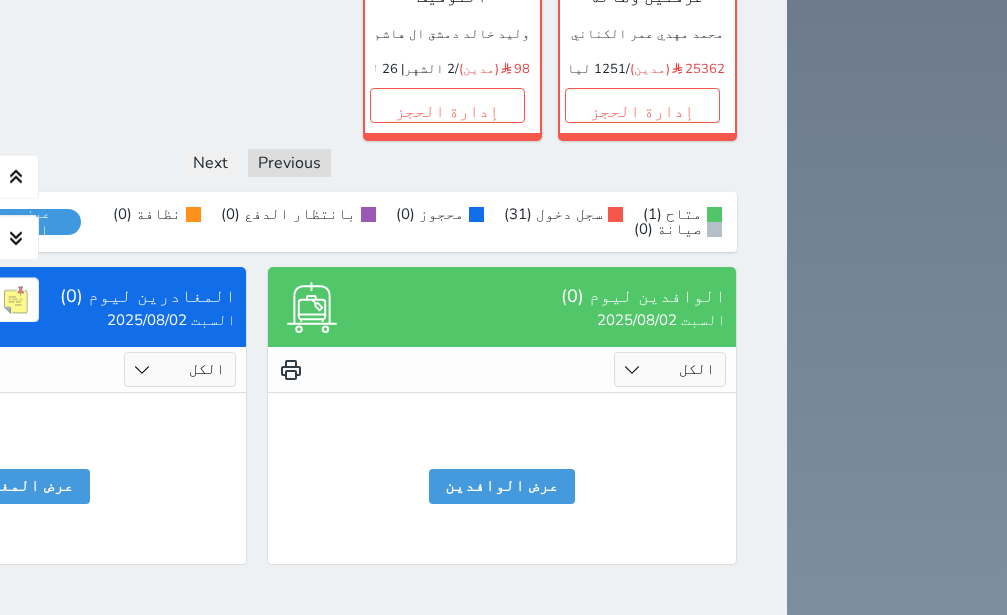 scroll, scrollTop: 1803, scrollLeft: 0, axis: vertical 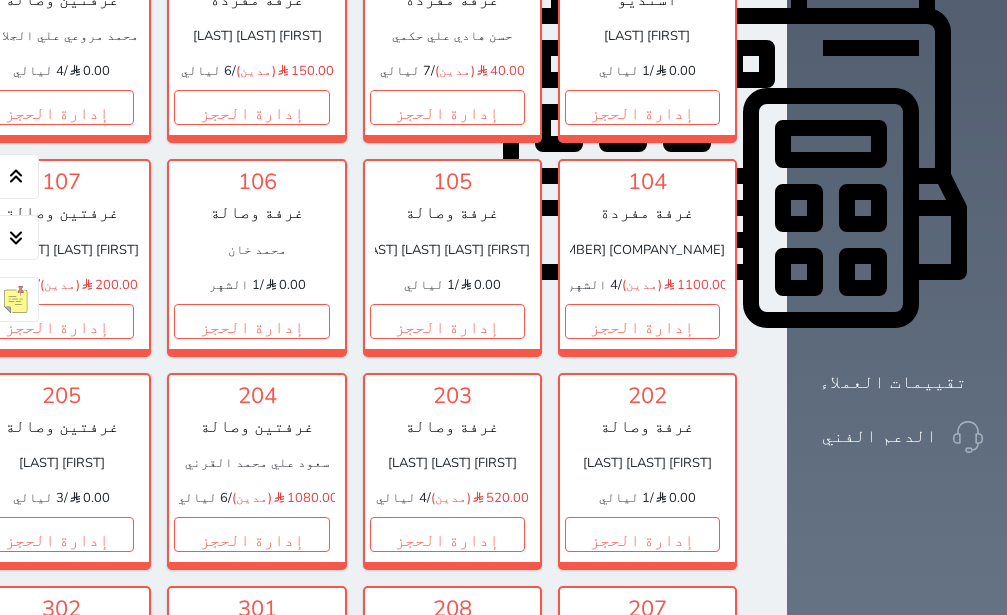 click on "إدارة الحجز" at bounding box center (-139, 107) 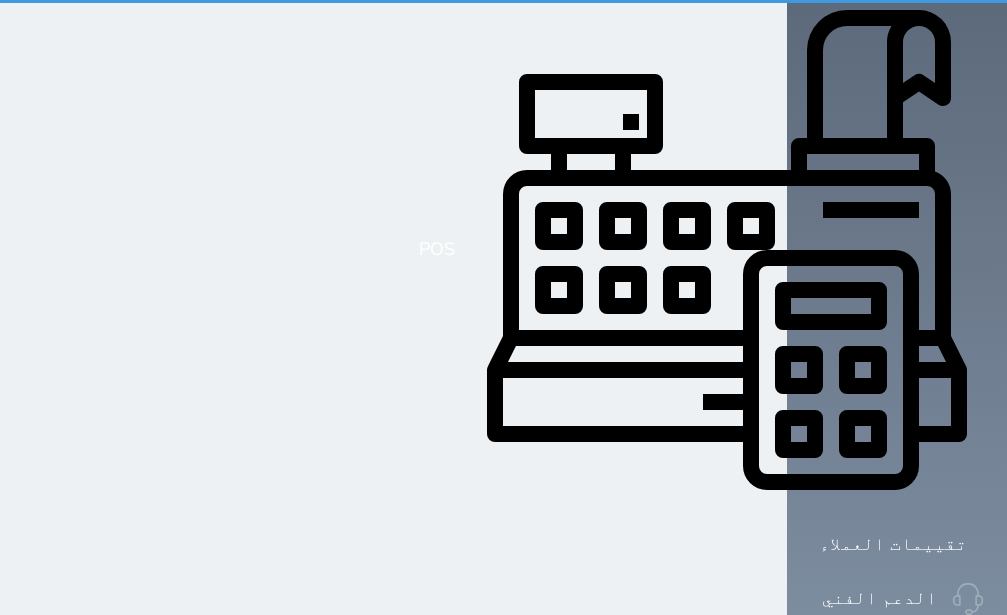 scroll, scrollTop: 0, scrollLeft: 0, axis: both 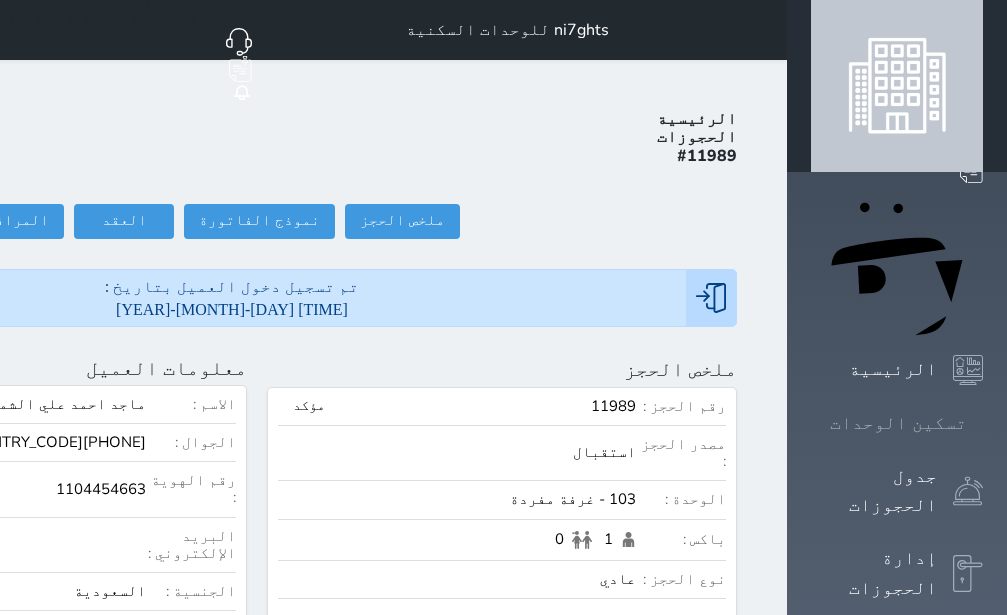 click on "تسكين الوحدات" at bounding box center [898, 423] 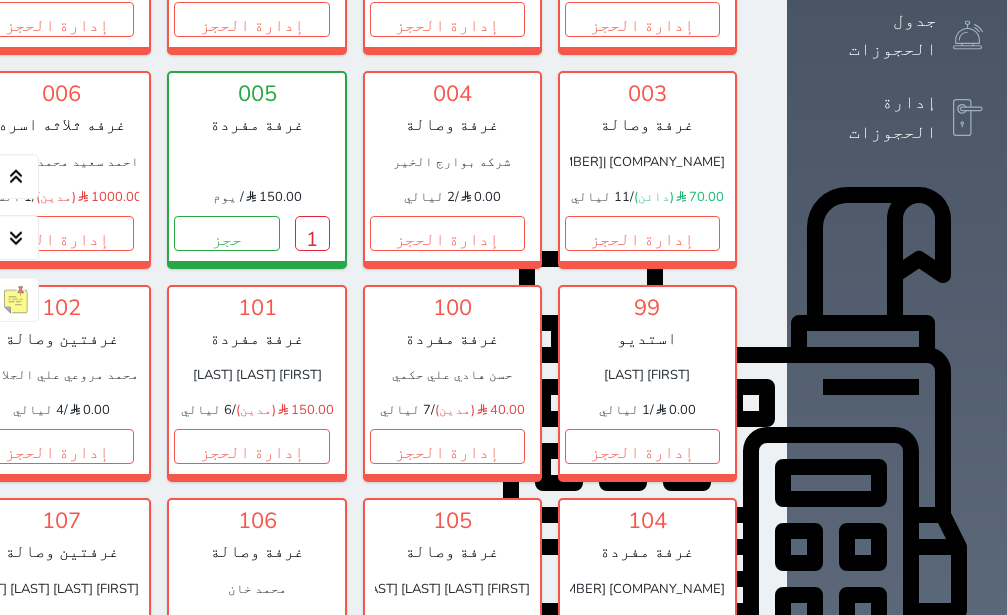 scroll, scrollTop: 582, scrollLeft: 0, axis: vertical 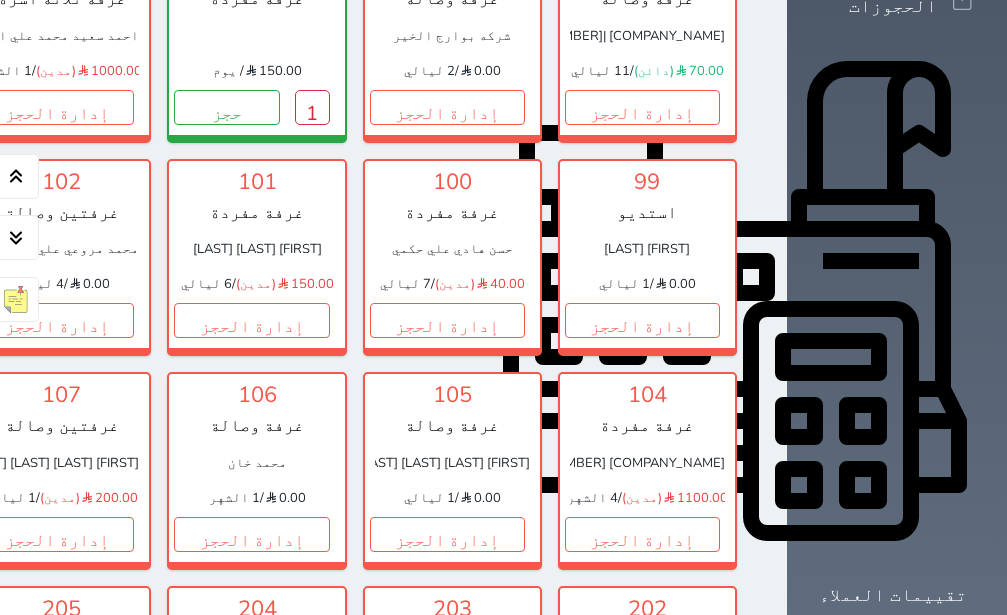 click on "إدارة الحجز" at bounding box center (-139, 320) 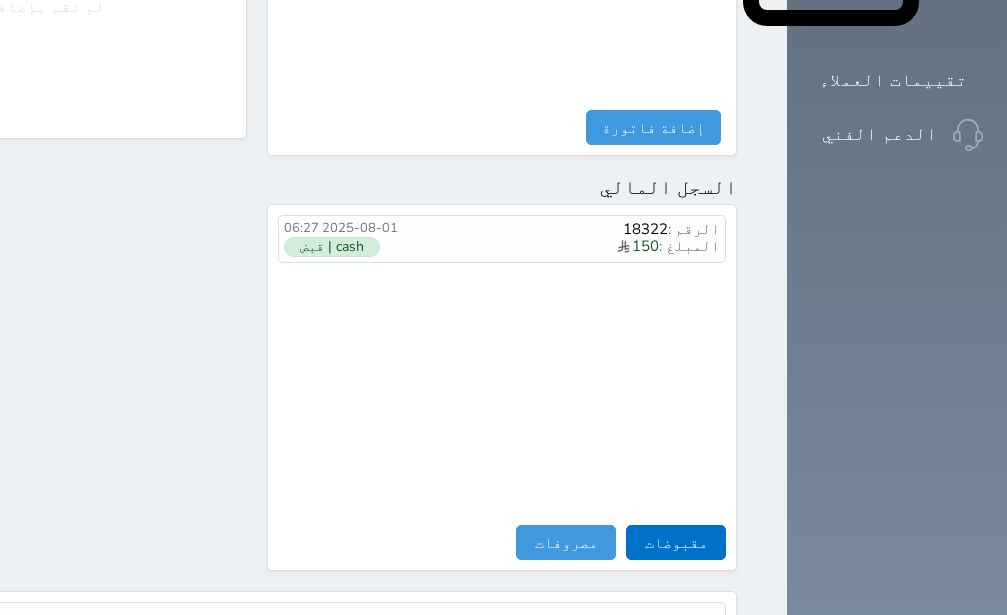 scroll, scrollTop: 1110, scrollLeft: 0, axis: vertical 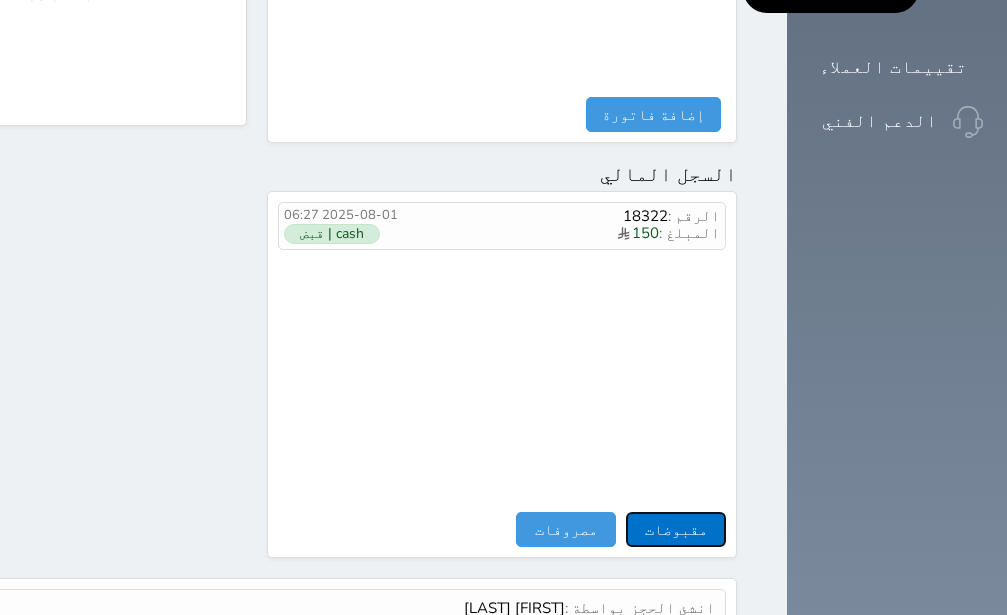 click on "مقبوضات" at bounding box center (676, 529) 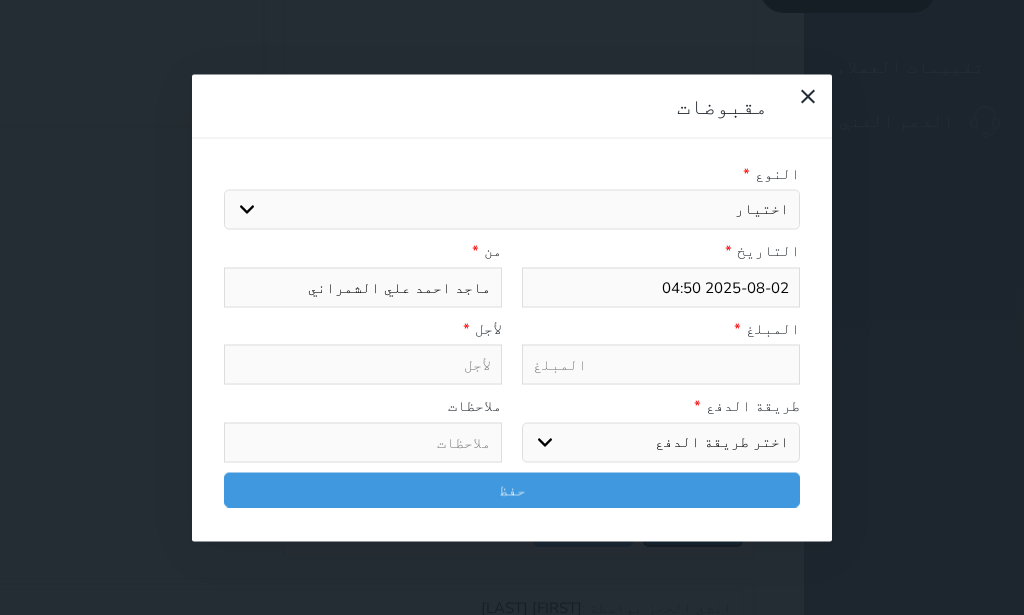 select 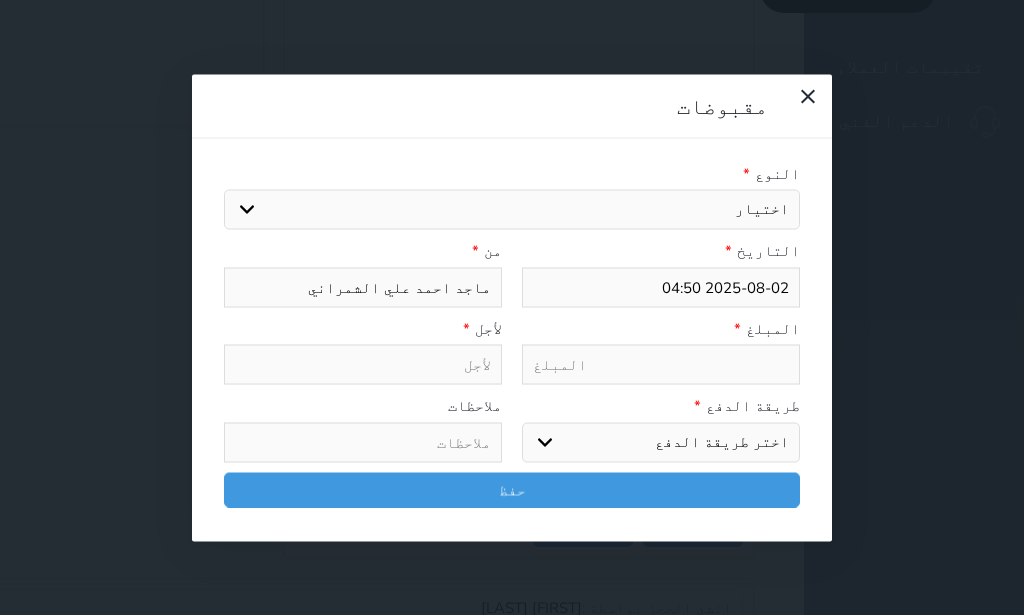 click on "اختيار   ايجار تامين عربون" at bounding box center [512, 210] 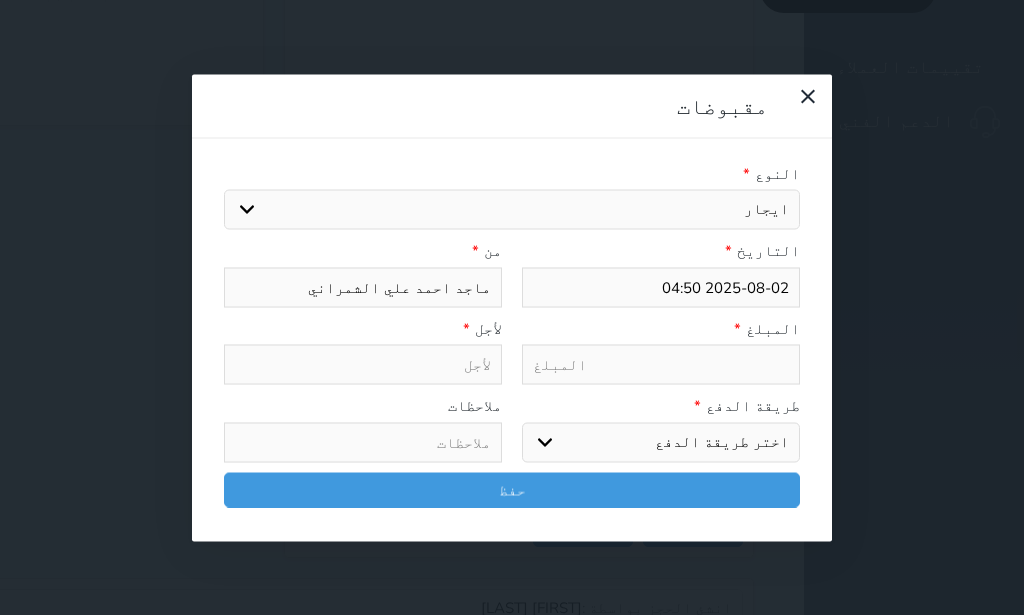 click on "ايجار" at bounding box center [0, 0] 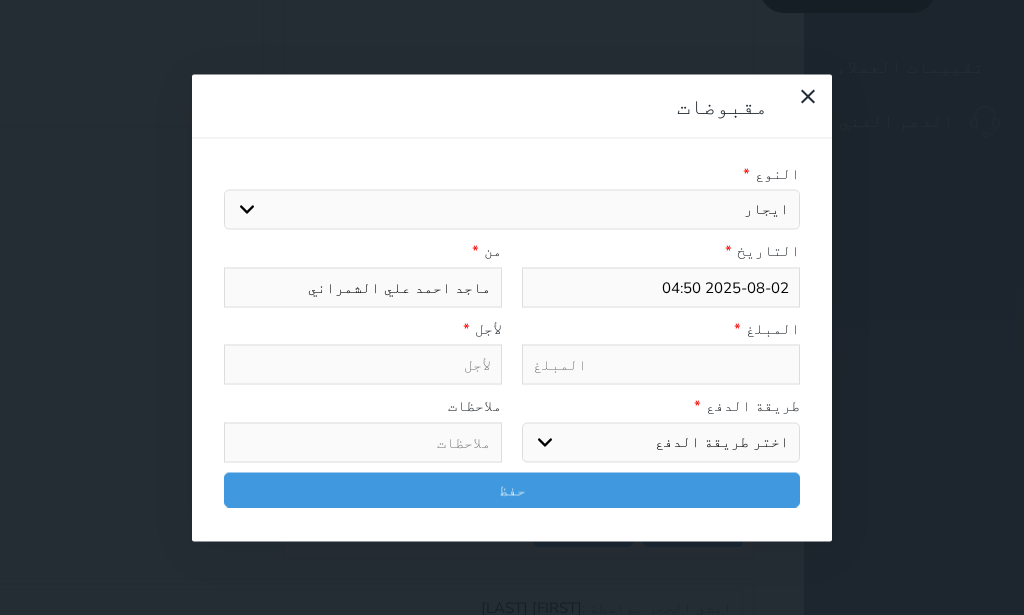 select 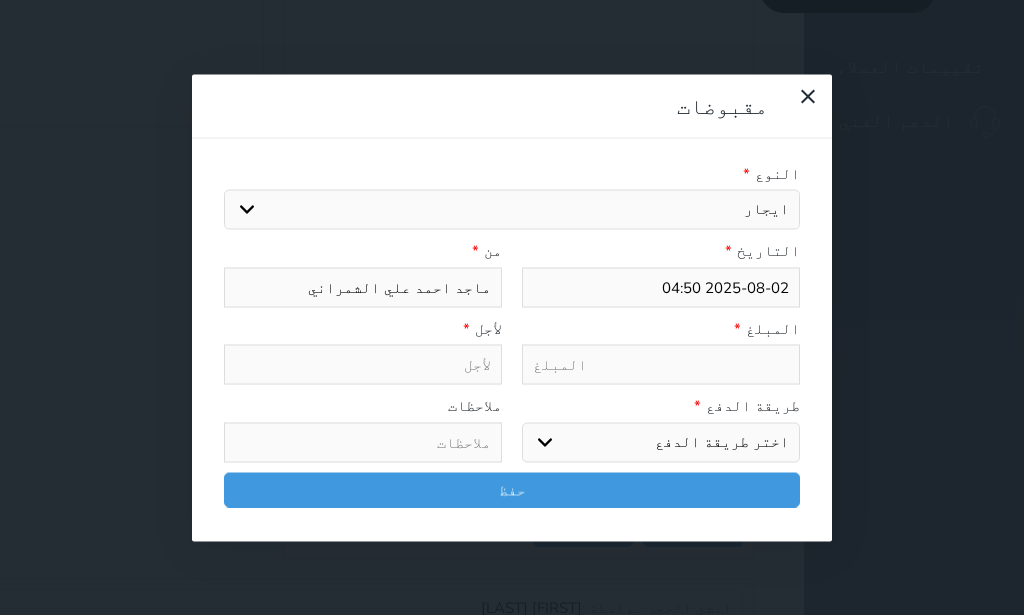 type on "ايجار - الوحدة - 103" 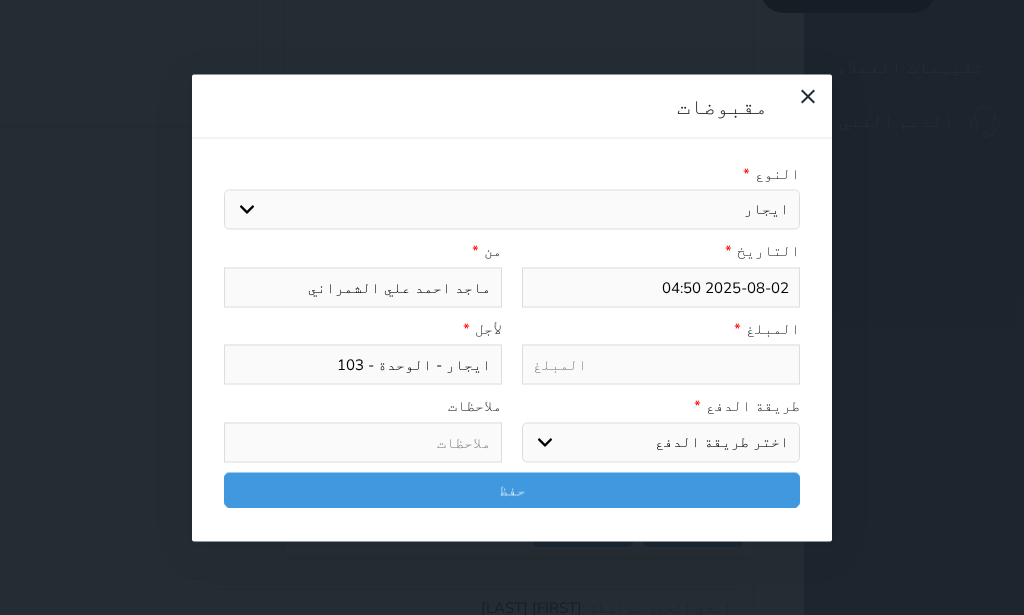 click at bounding box center (661, 365) 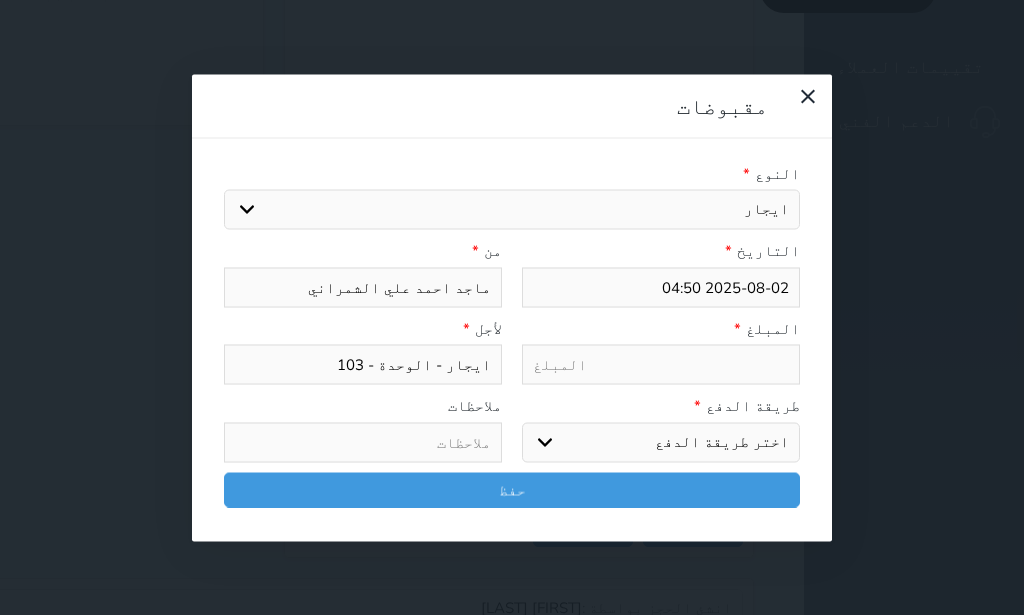 type on "1" 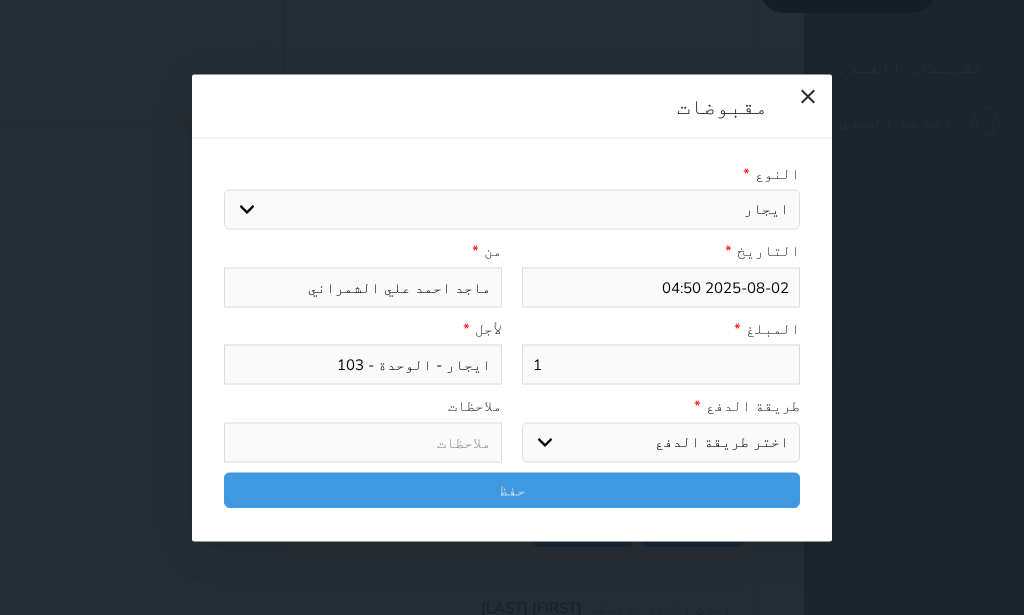 type on "15" 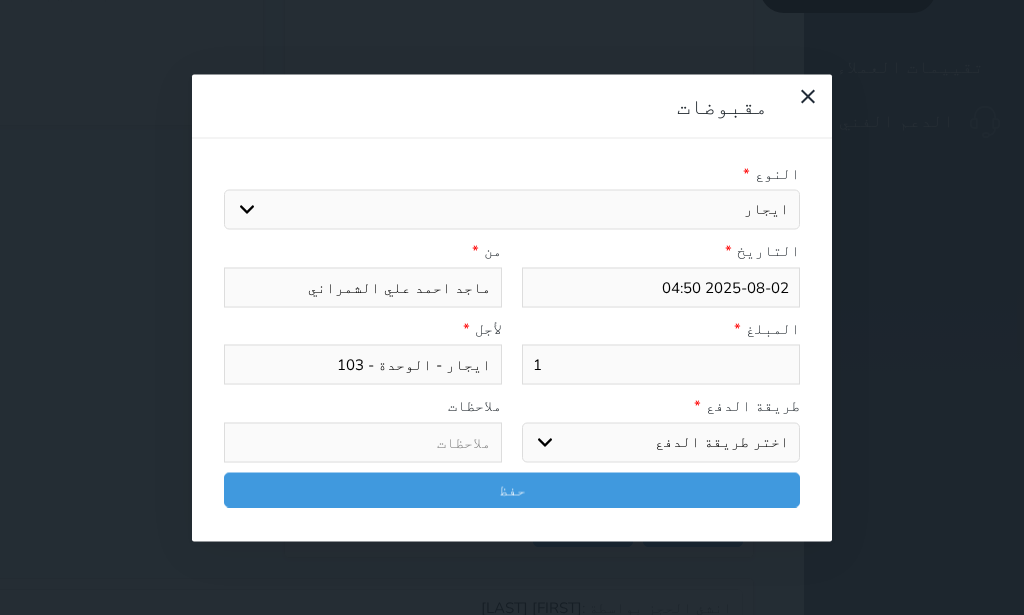 select 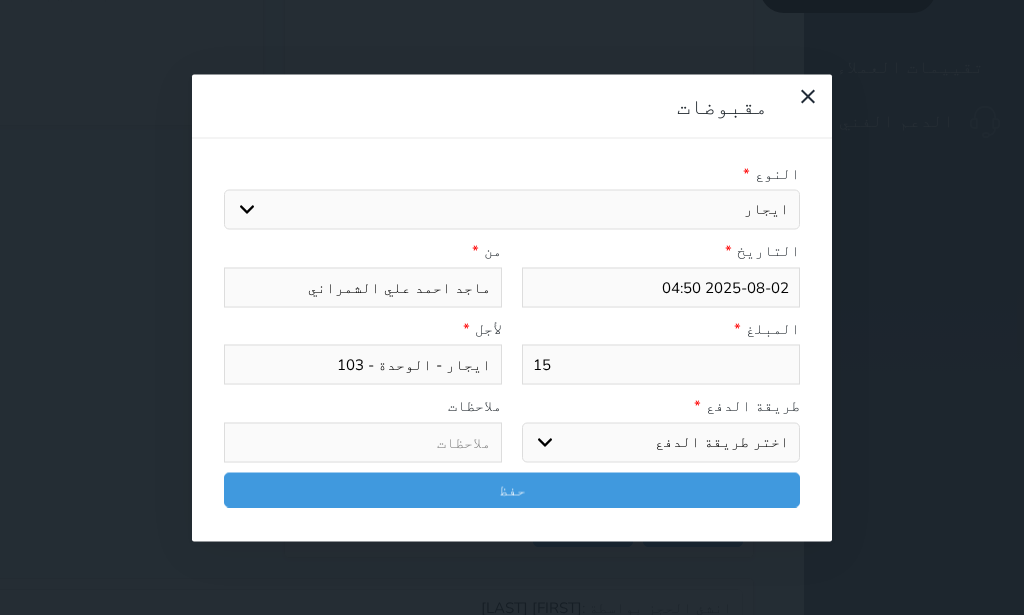 type on "150" 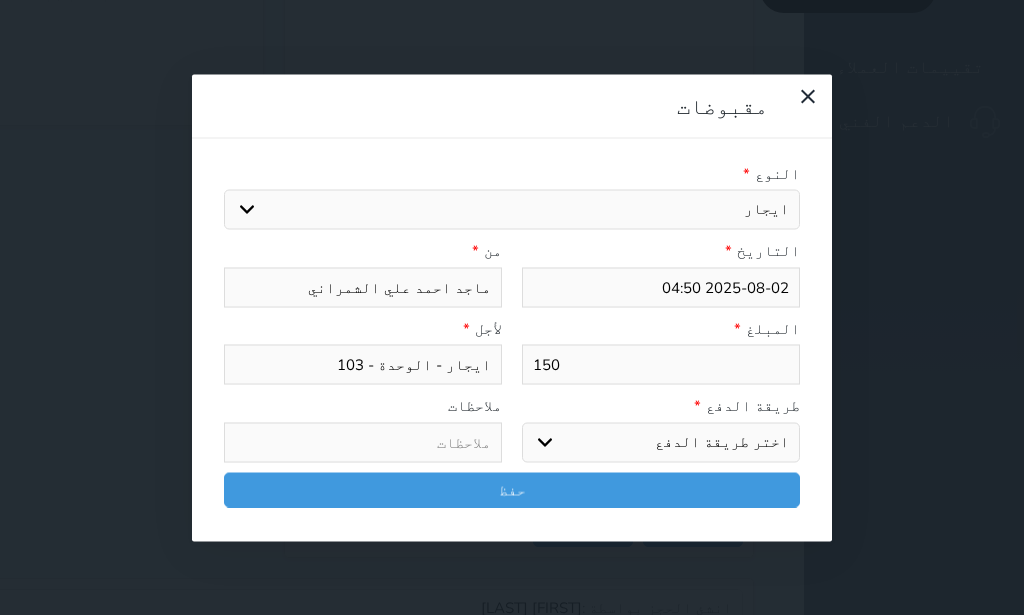 type on "150" 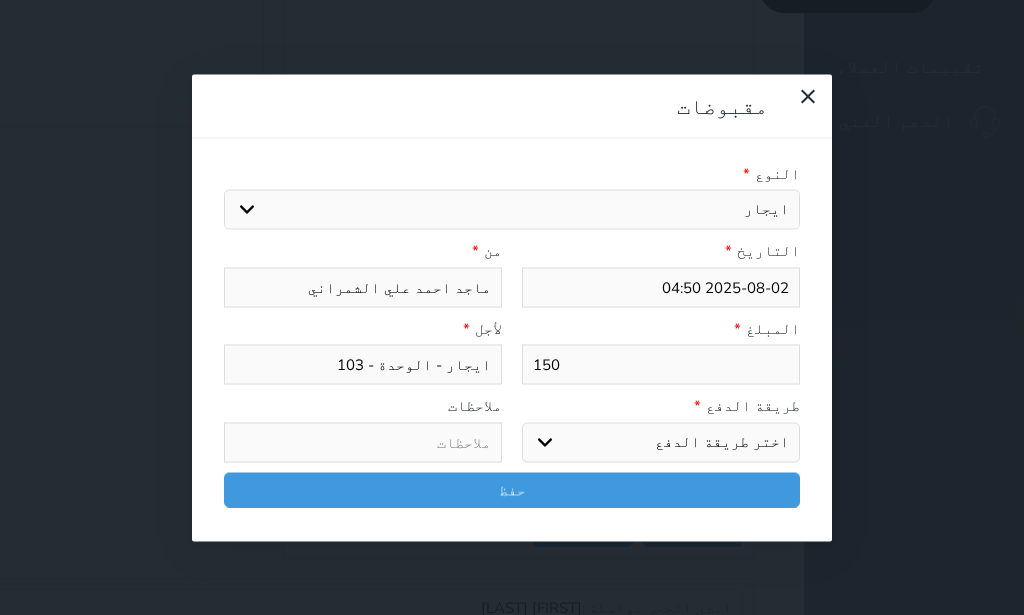 click on "اختر طريقة الدفع   دفع نقدى   تحويل بنكى   مدى   بطاقة ائتمان   آجل" at bounding box center [661, 442] 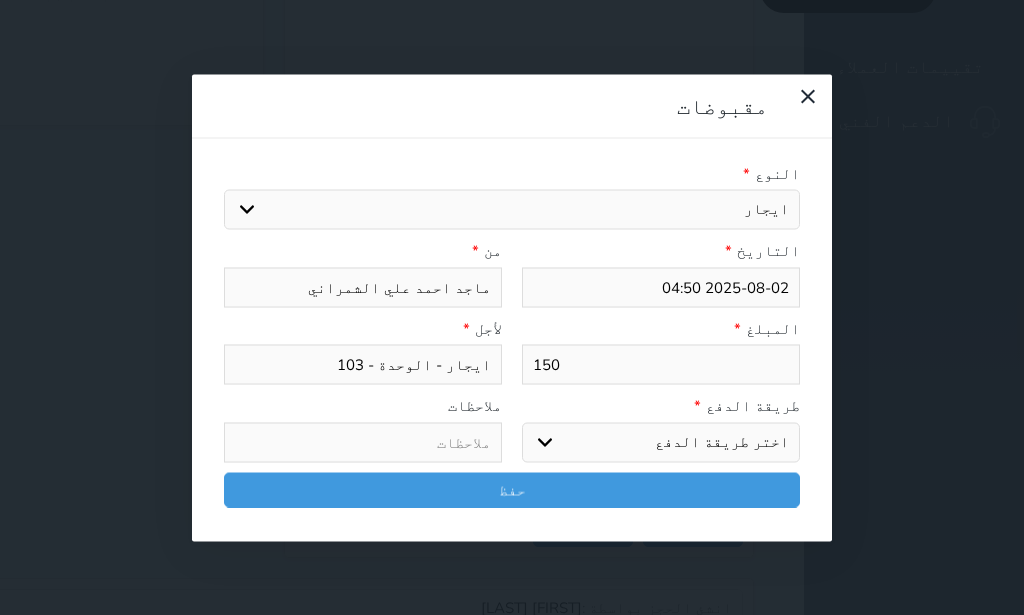select on "cash" 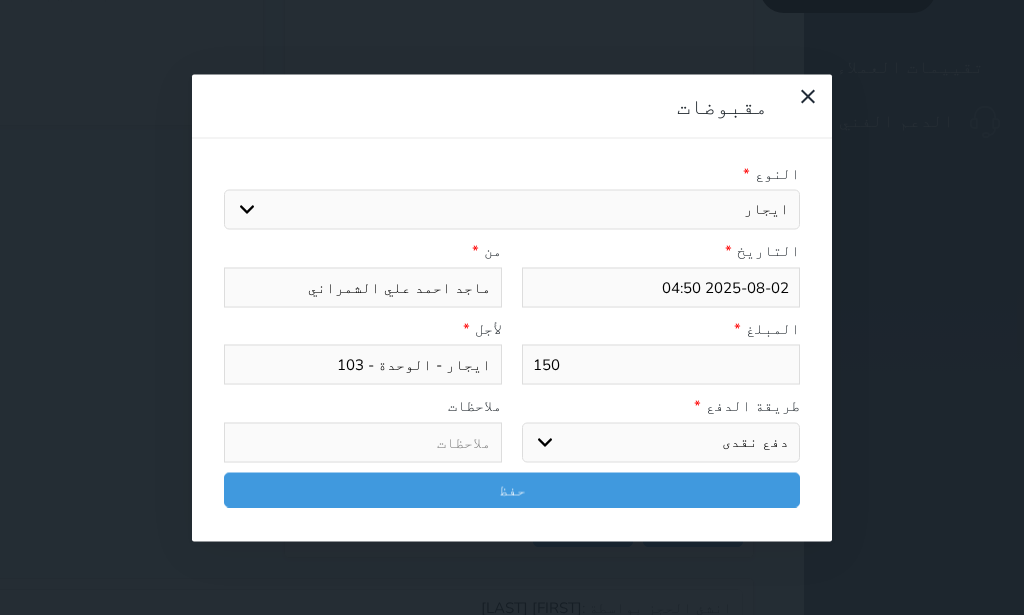 click on "دفع نقدى" at bounding box center (0, 0) 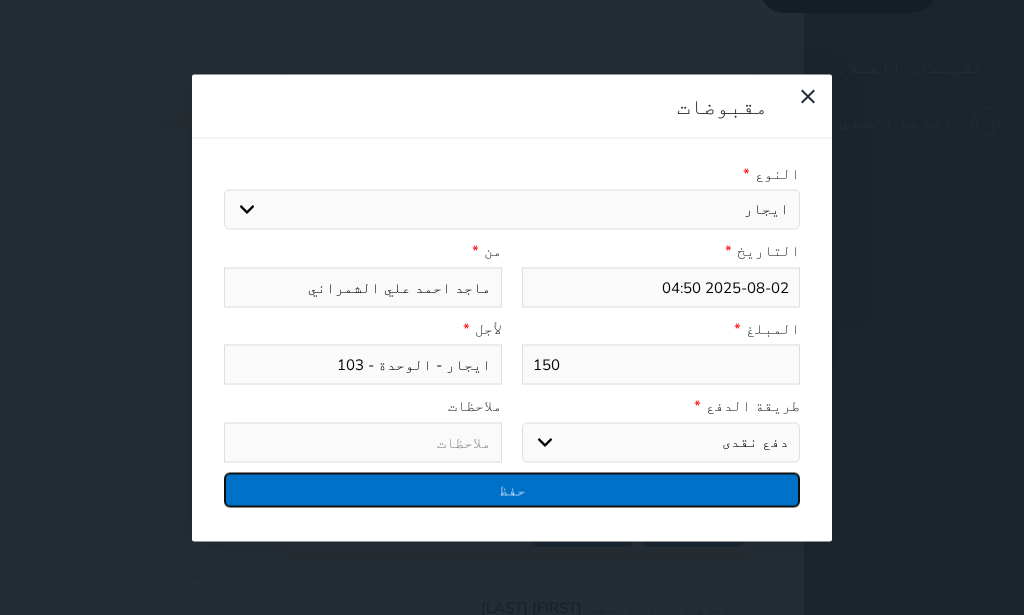 click on "حفظ" at bounding box center [512, 489] 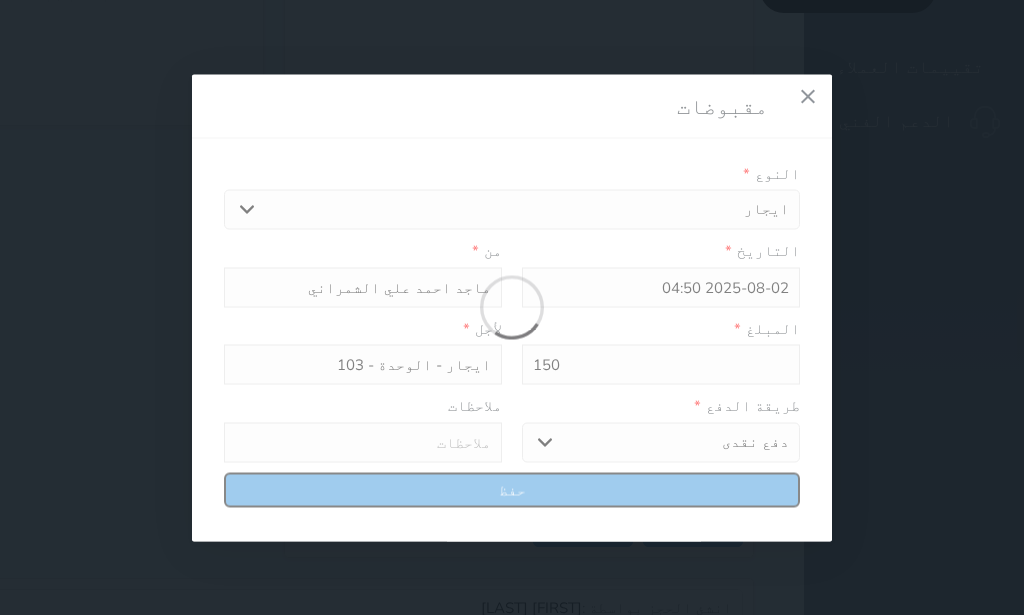 select 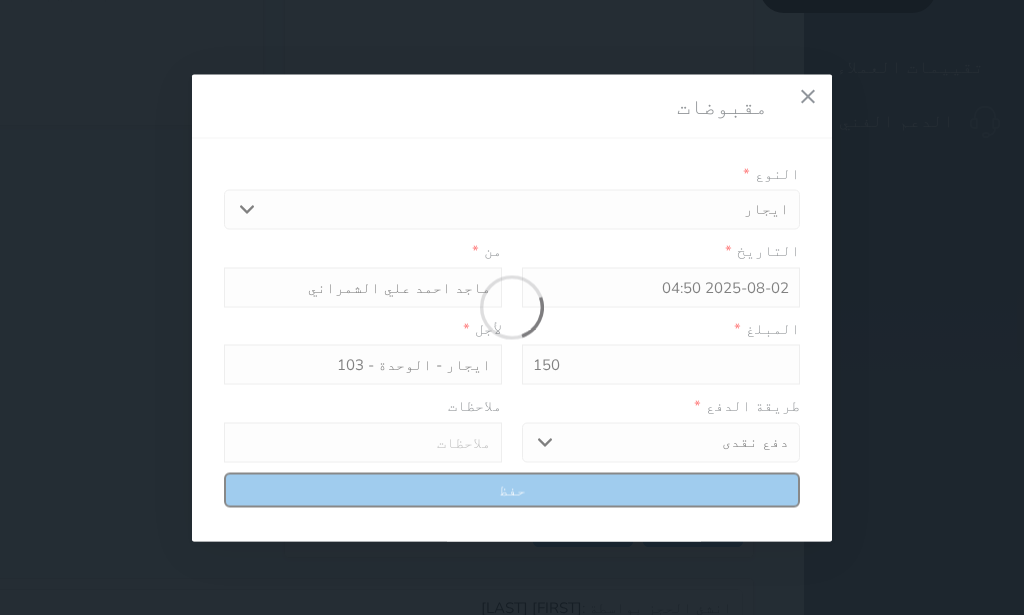 type 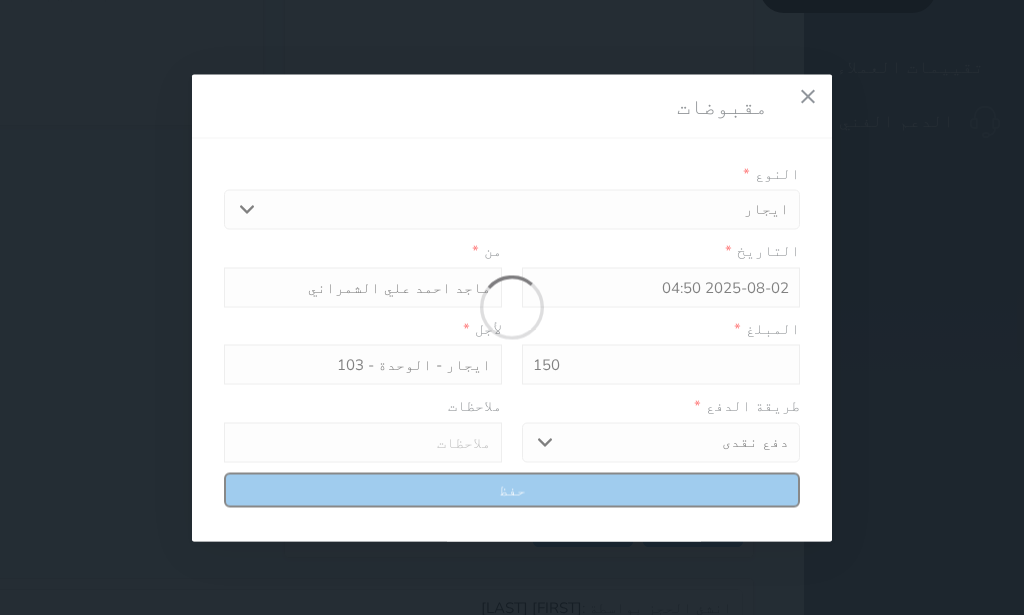type on "0" 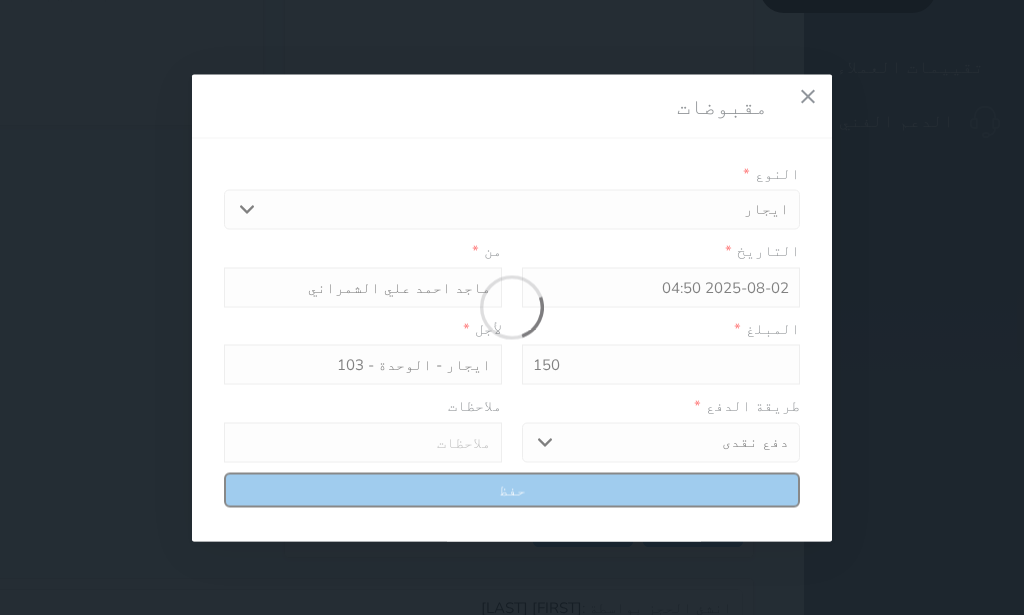 select 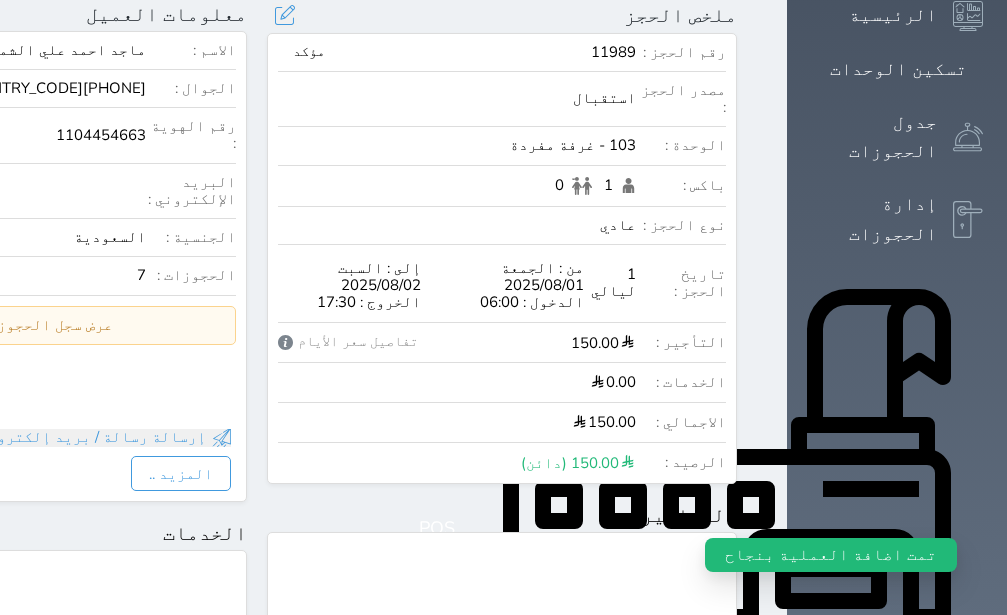 scroll, scrollTop: 0, scrollLeft: 0, axis: both 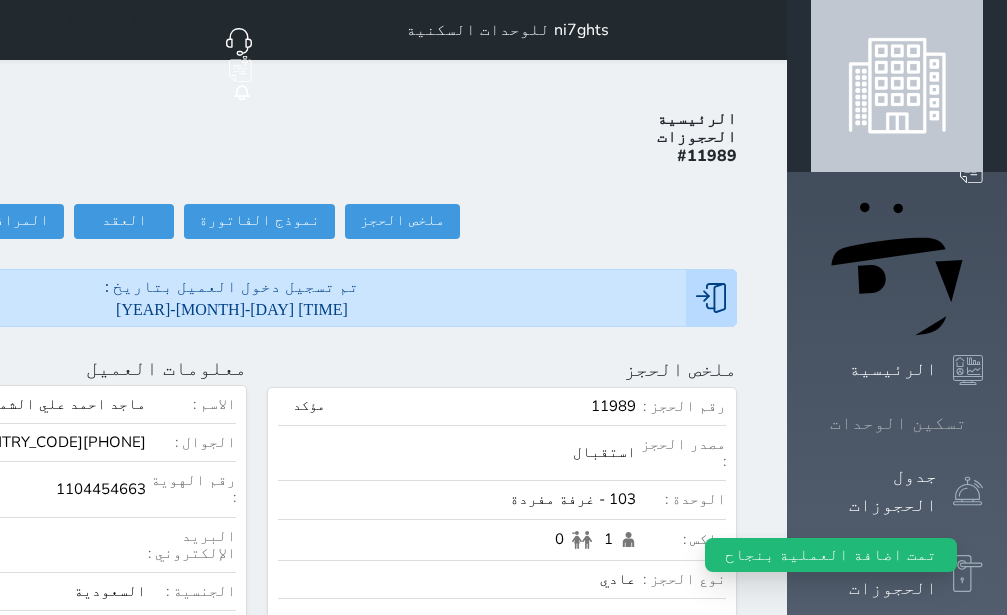 click on "تسكين الوحدات" at bounding box center [898, 423] 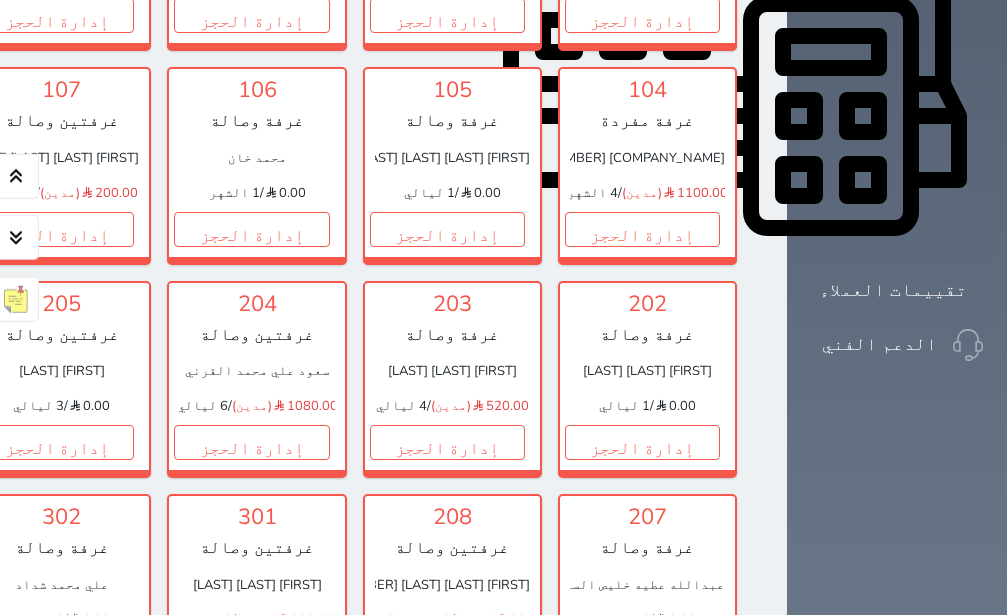 scroll, scrollTop: 1008, scrollLeft: 0, axis: vertical 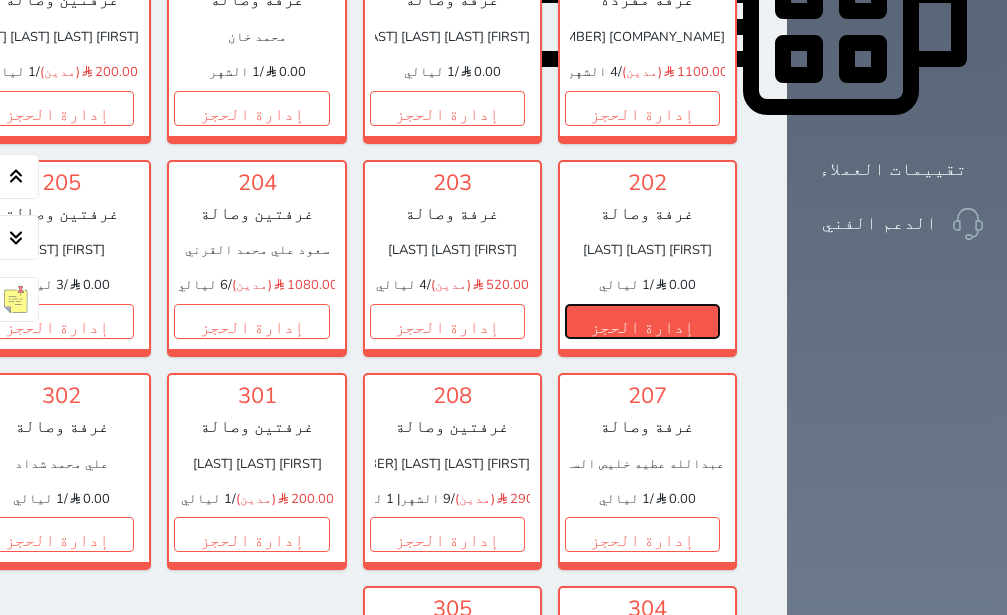 click on "إدارة الحجز" at bounding box center [642, 321] 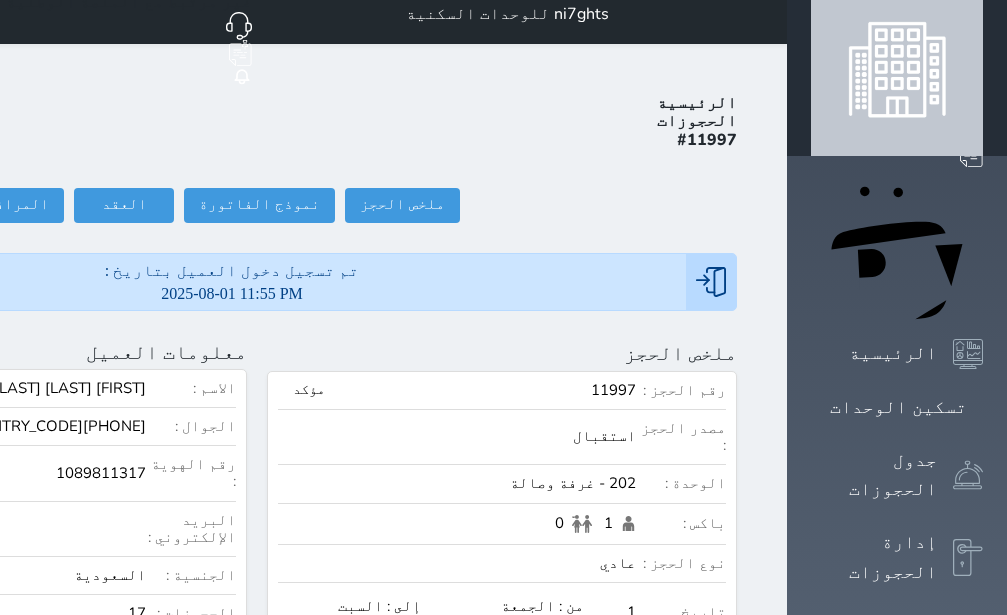 scroll, scrollTop: 0, scrollLeft: 0, axis: both 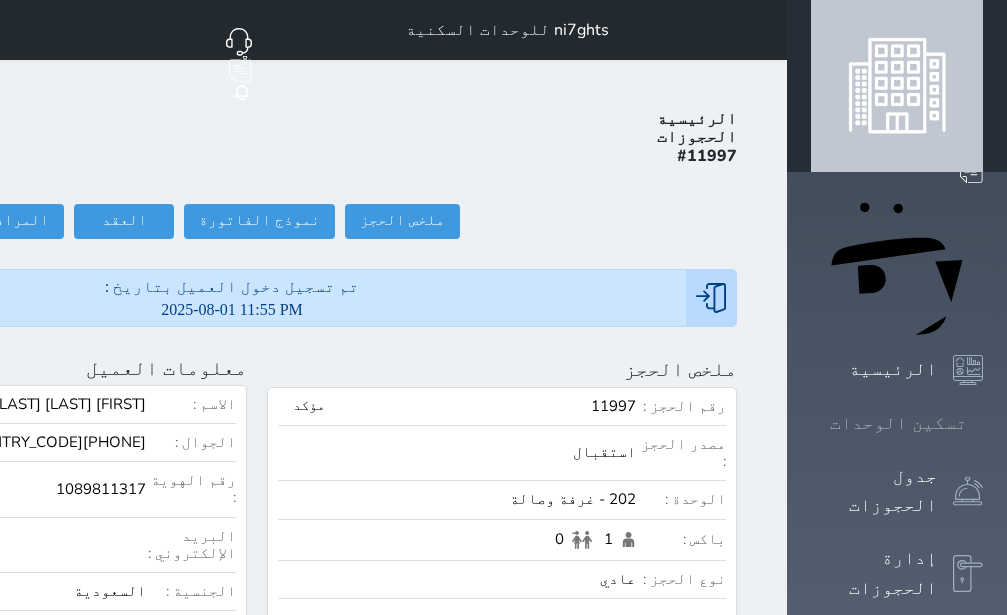 click on "تسكين الوحدات" at bounding box center [898, 423] 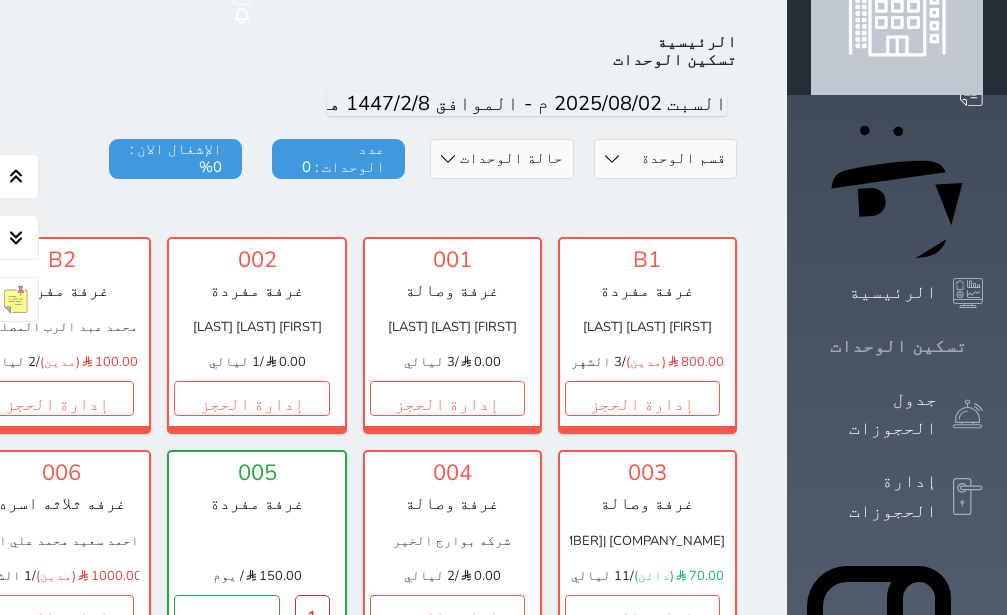 scroll, scrollTop: 78, scrollLeft: 0, axis: vertical 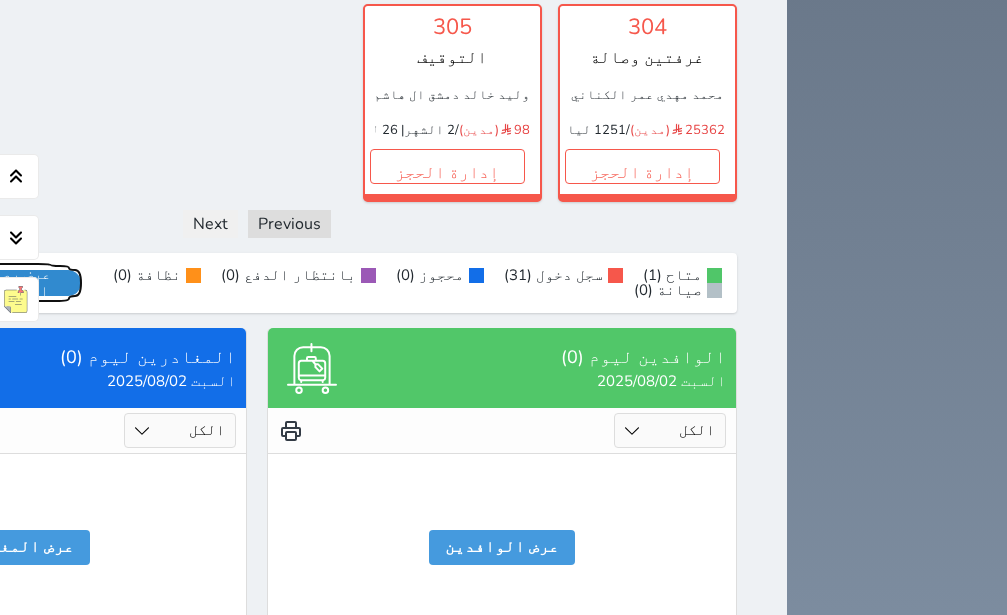 click on "عرض رصيد الصندوق" at bounding box center (17, 283) 